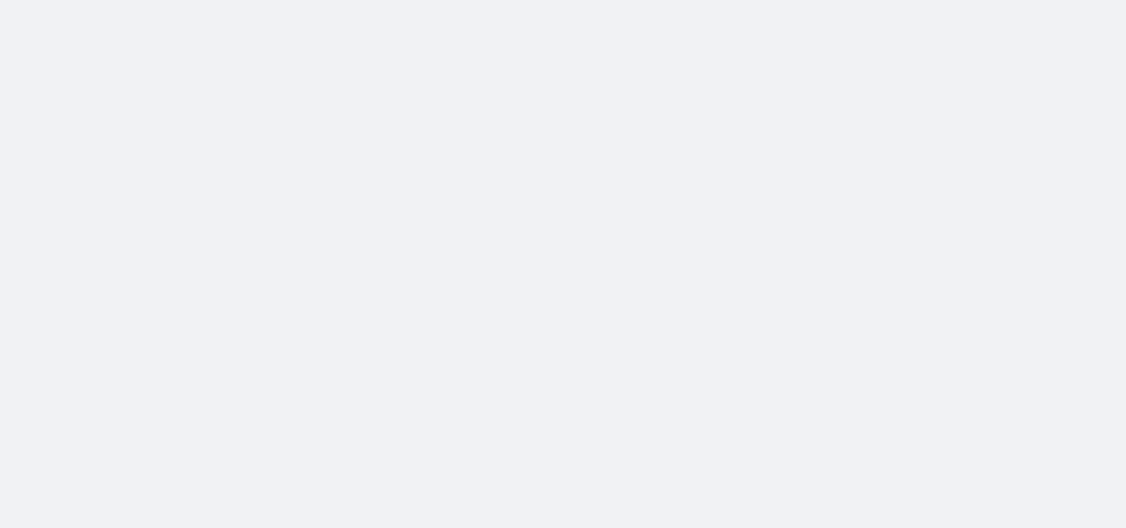 scroll, scrollTop: 0, scrollLeft: 0, axis: both 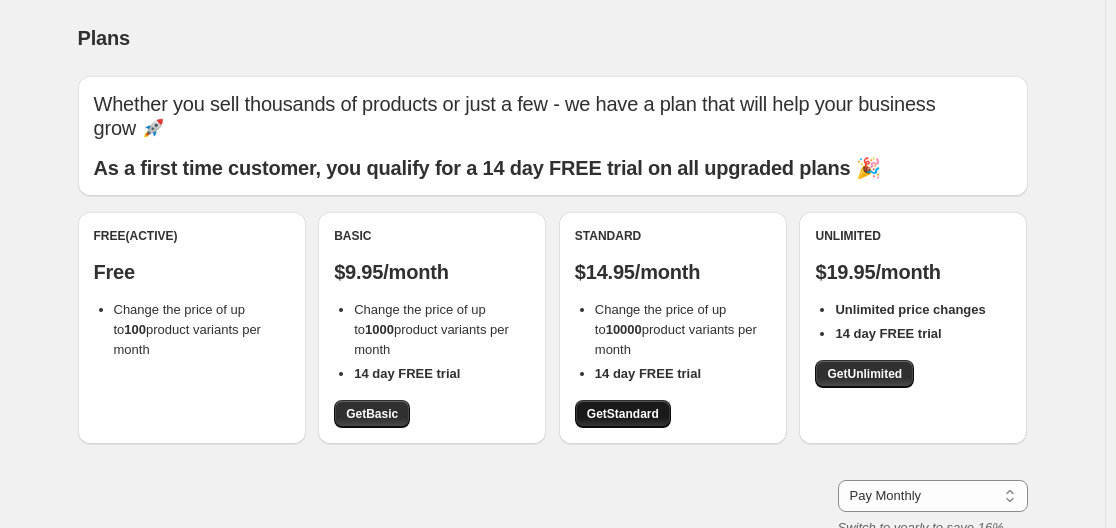 click on "Get  Standard" at bounding box center (623, 414) 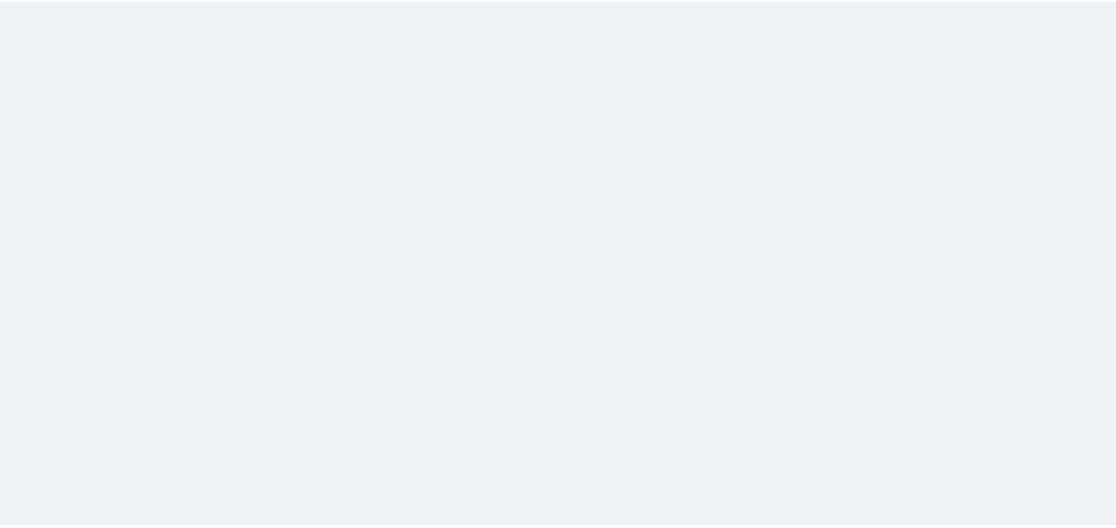 scroll, scrollTop: 0, scrollLeft: 0, axis: both 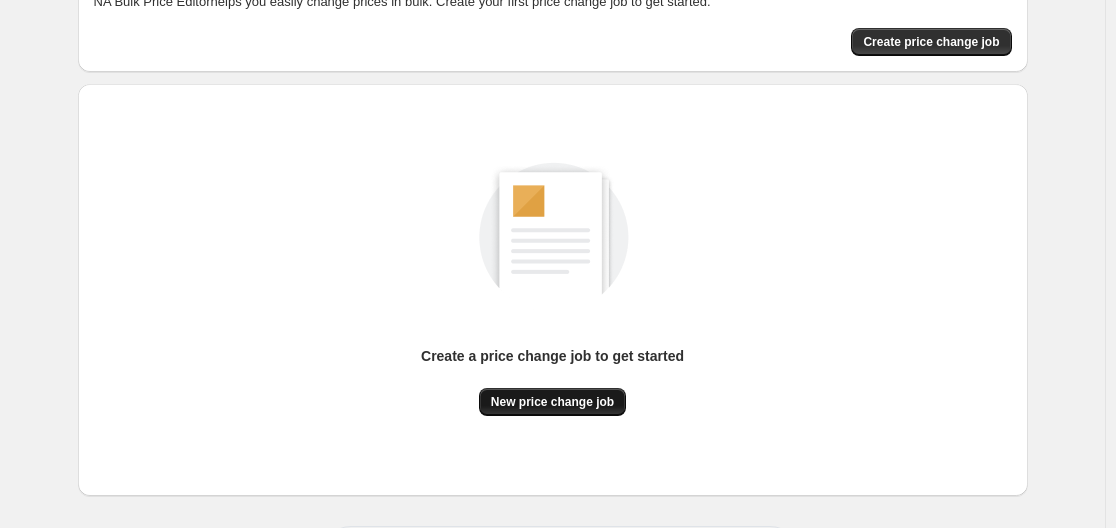click on "New price change job" at bounding box center (552, 402) 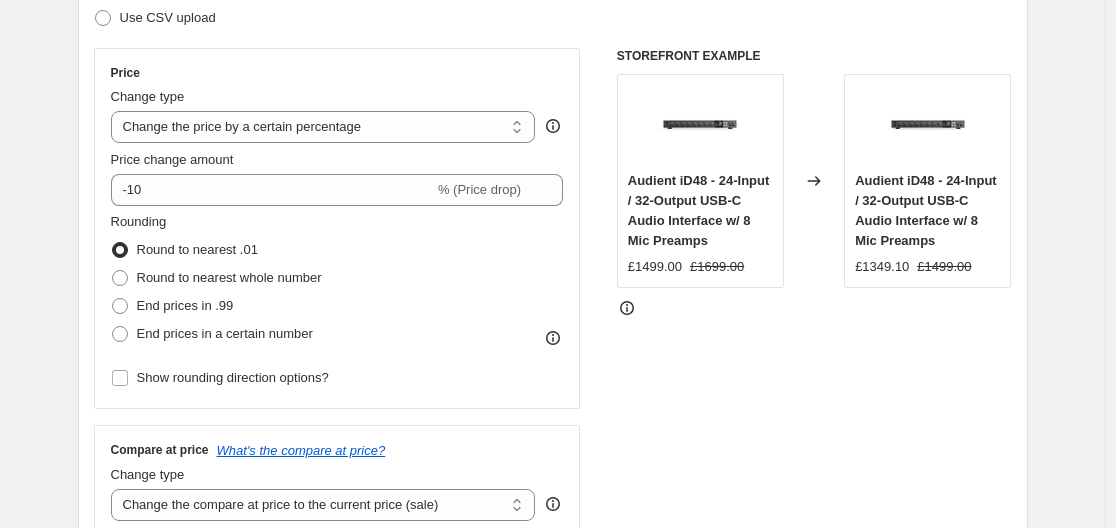 scroll, scrollTop: 321, scrollLeft: 0, axis: vertical 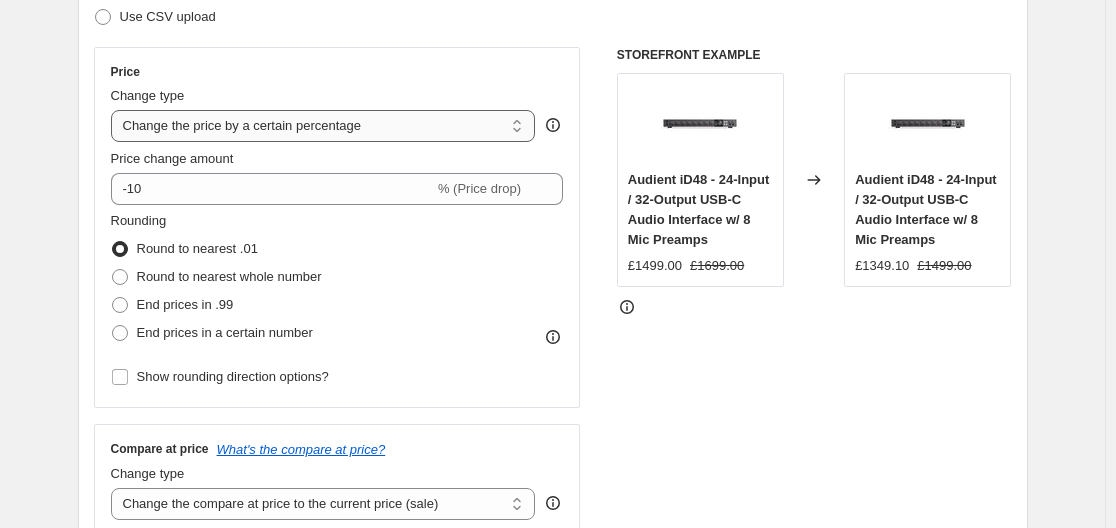 click on "Change the price to a certain amount Change the price by a certain amount Change the price by a certain percentage Change the price to the current compare at price (price before sale) Change the price by a certain amount relative to the compare at price Change the price by a certain percentage relative to the compare at price Don't change the price Change the price by a certain percentage relative to the cost per item Change price to certain cost margin" at bounding box center [323, 126] 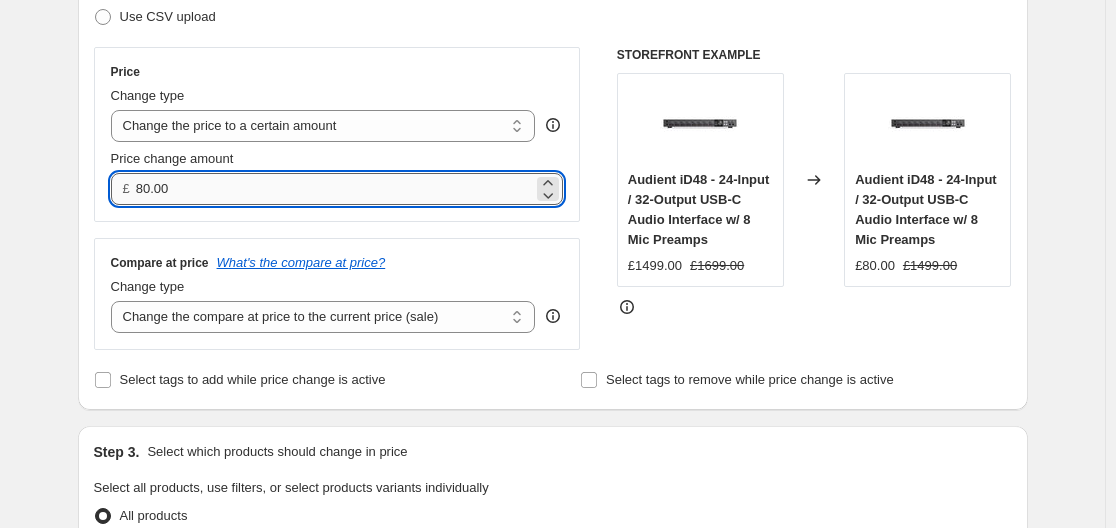 click on "80.00" at bounding box center (334, 189) 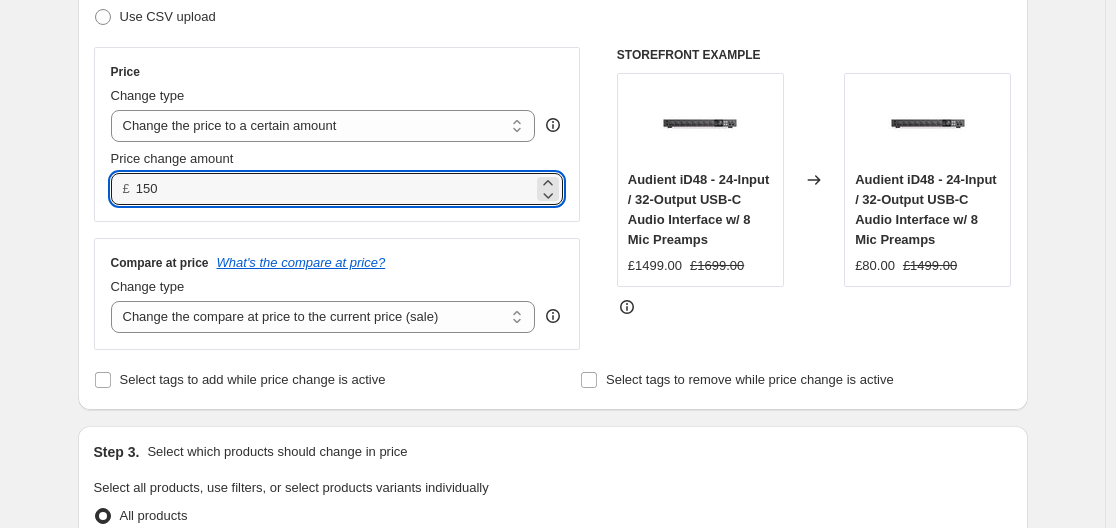 type on "150.00" 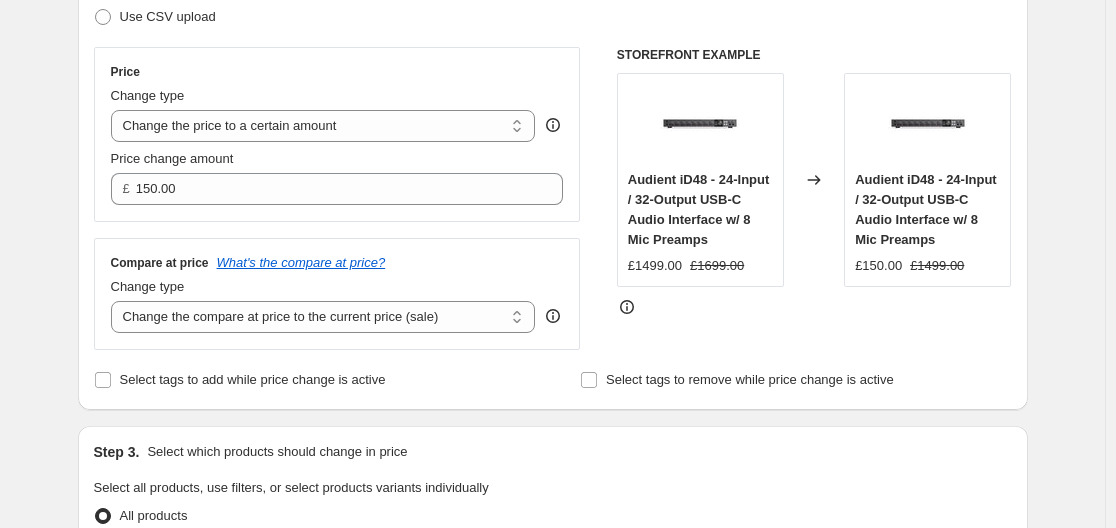click on "Compare at price What's the compare at price?" at bounding box center (337, 263) 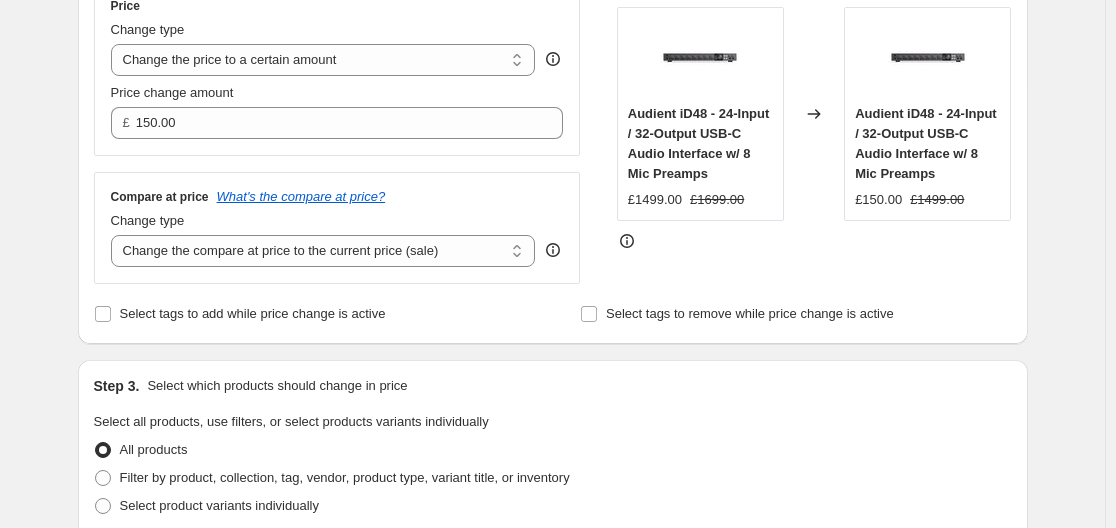 scroll, scrollTop: 554, scrollLeft: 0, axis: vertical 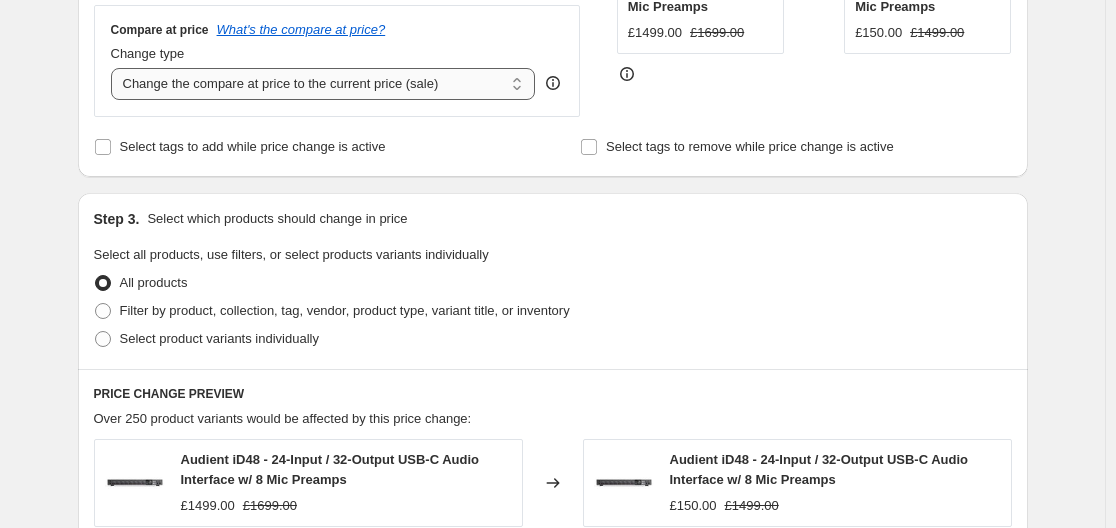 click on "Change the compare at price to the current price (sale) Change the compare at price to a certain amount Change the compare at price by a certain amount Change the compare at price by a certain percentage Change the compare at price by a certain amount relative to the actual price Change the compare at price by a certain percentage relative to the actual price Don't change the compare at price Remove the compare at price" at bounding box center (323, 84) 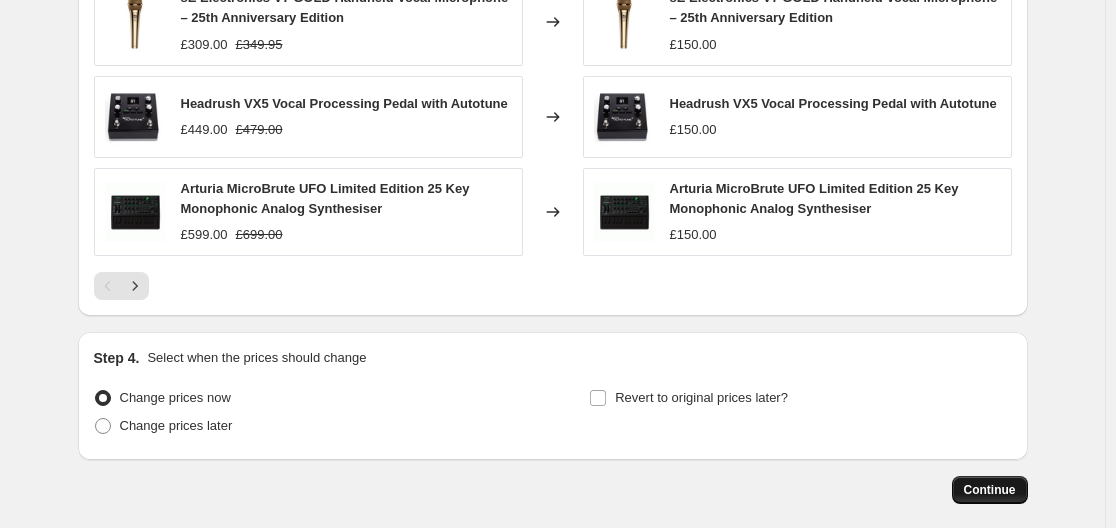 scroll, scrollTop: 1311, scrollLeft: 0, axis: vertical 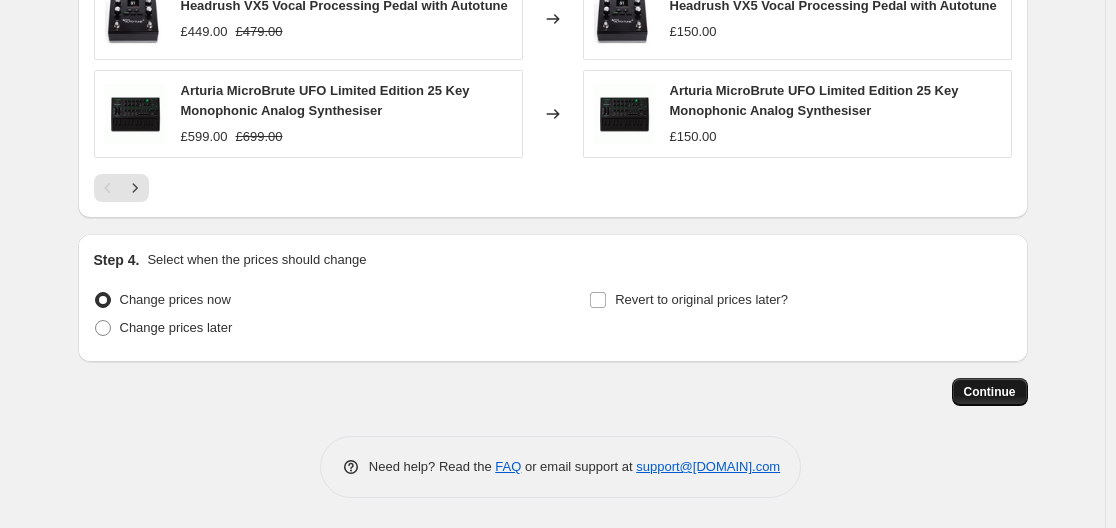 click on "Continue" at bounding box center [990, 392] 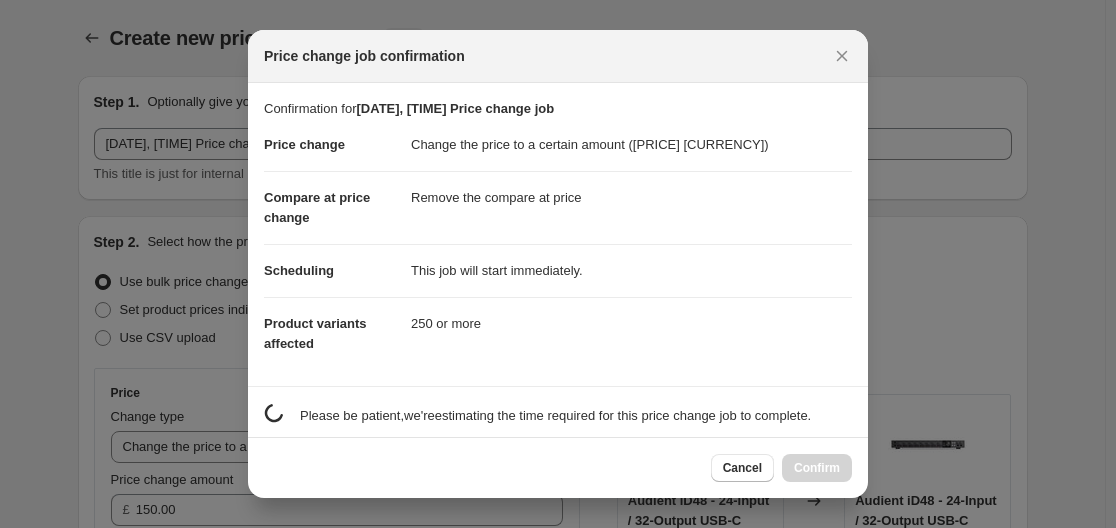 scroll, scrollTop: 0, scrollLeft: 0, axis: both 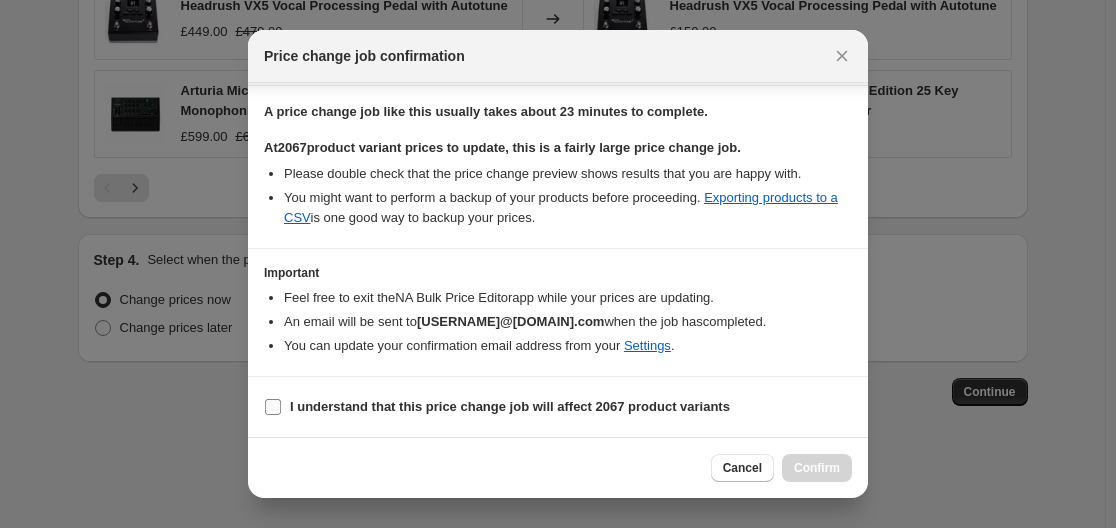 click on "I understand that this price change job will affect 2067 product variants" at bounding box center (510, 406) 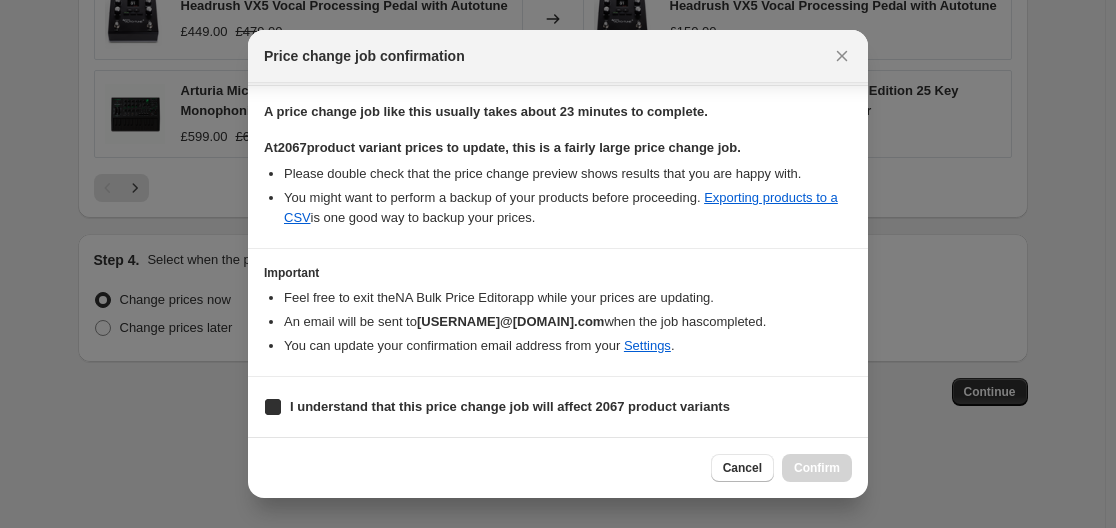 checkbox on "true" 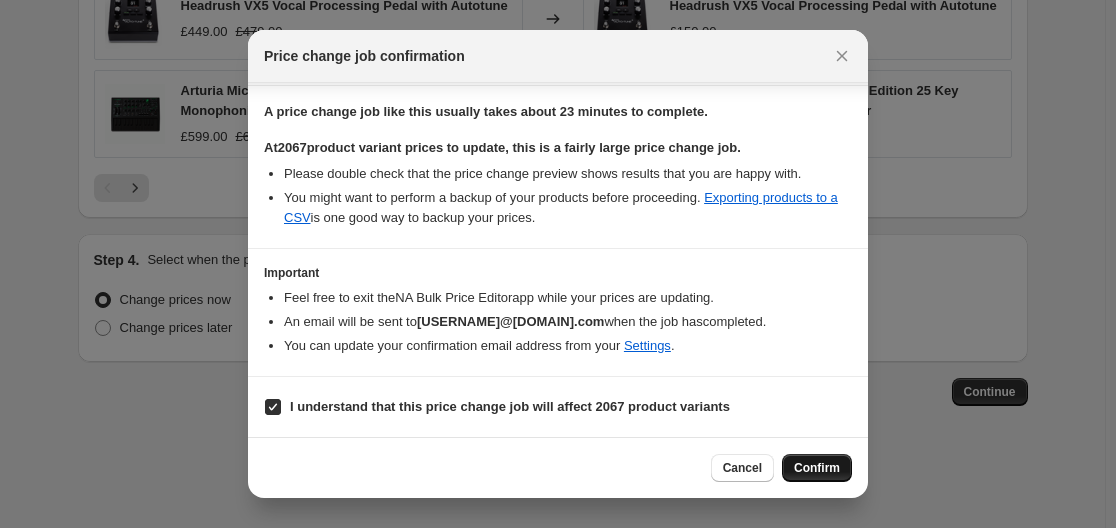 click on "Confirm" at bounding box center [817, 468] 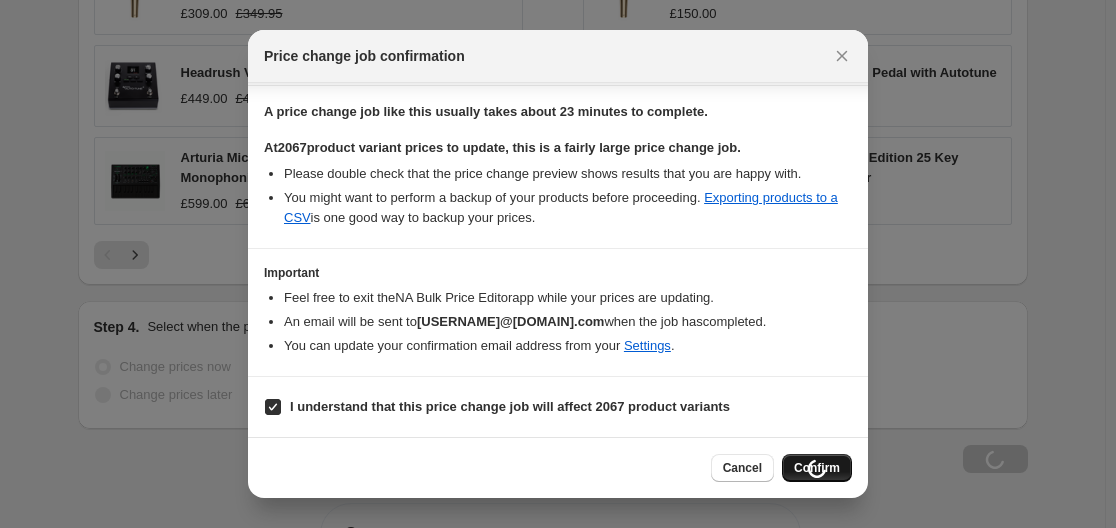 scroll, scrollTop: 1379, scrollLeft: 0, axis: vertical 